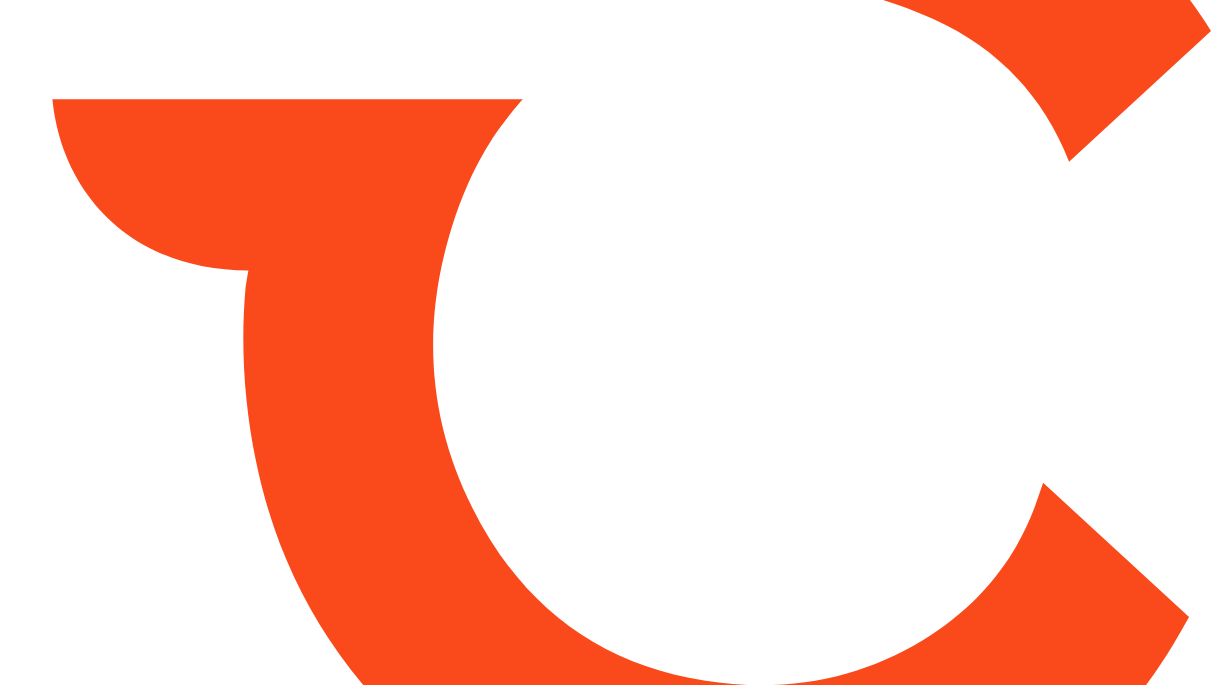 scroll, scrollTop: 0, scrollLeft: 0, axis: both 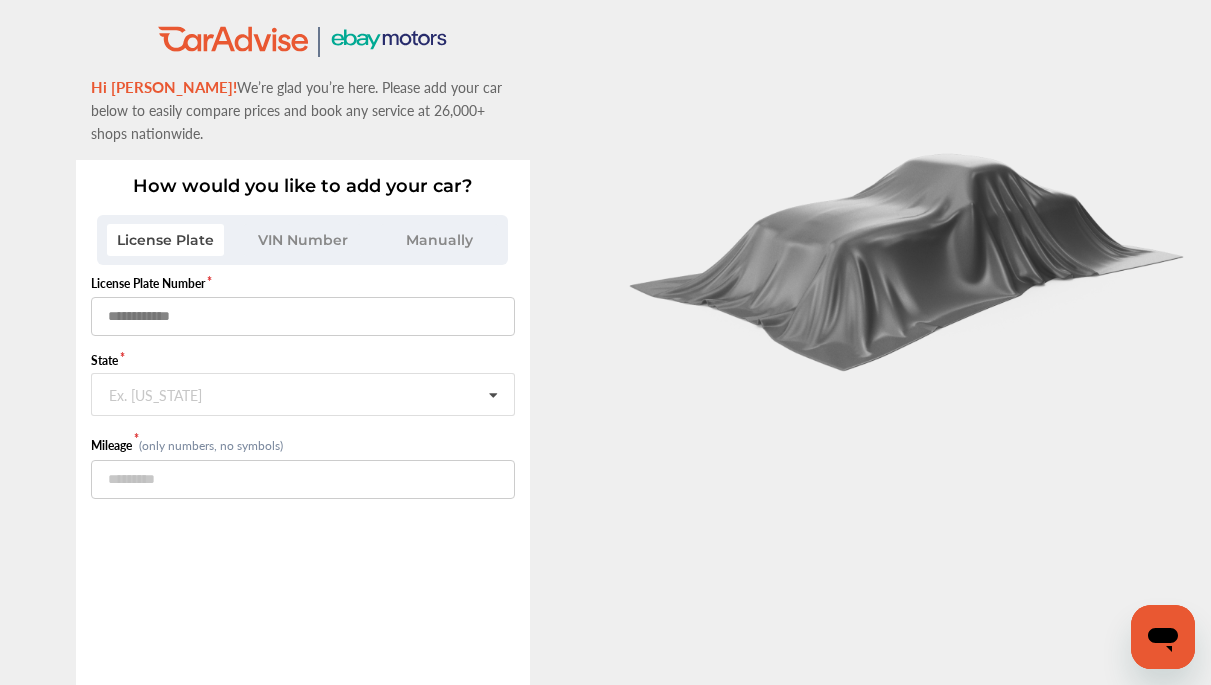 click at bounding box center [303, 316] 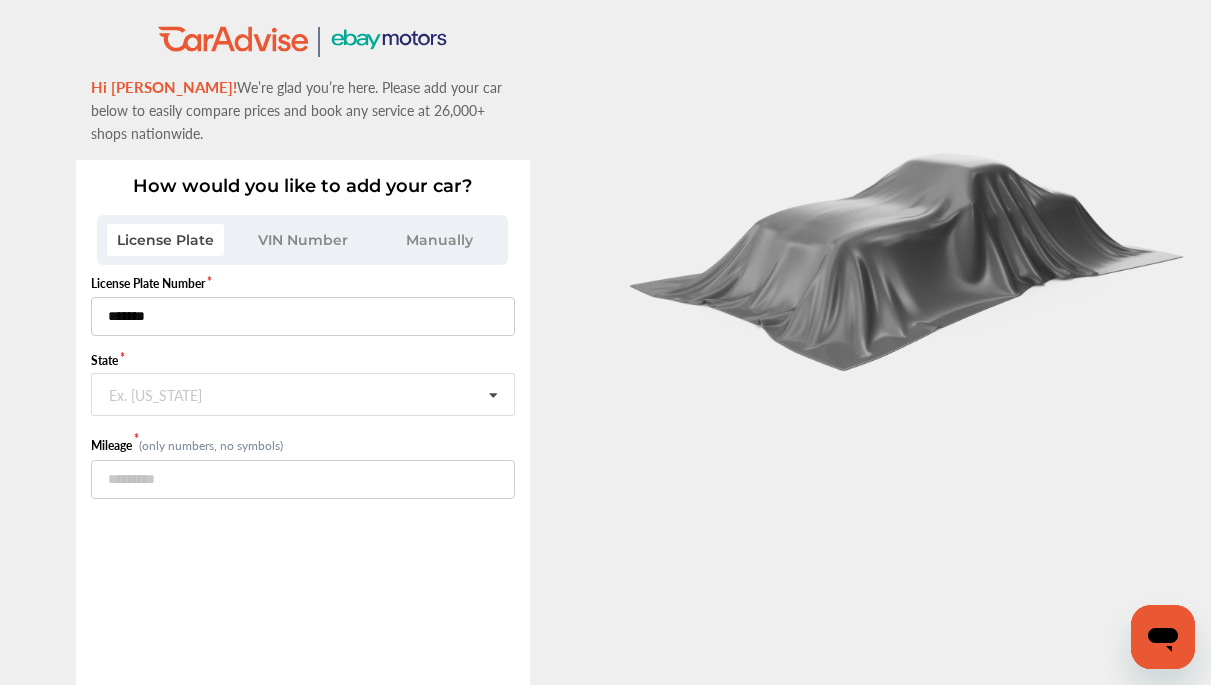 type on "*******" 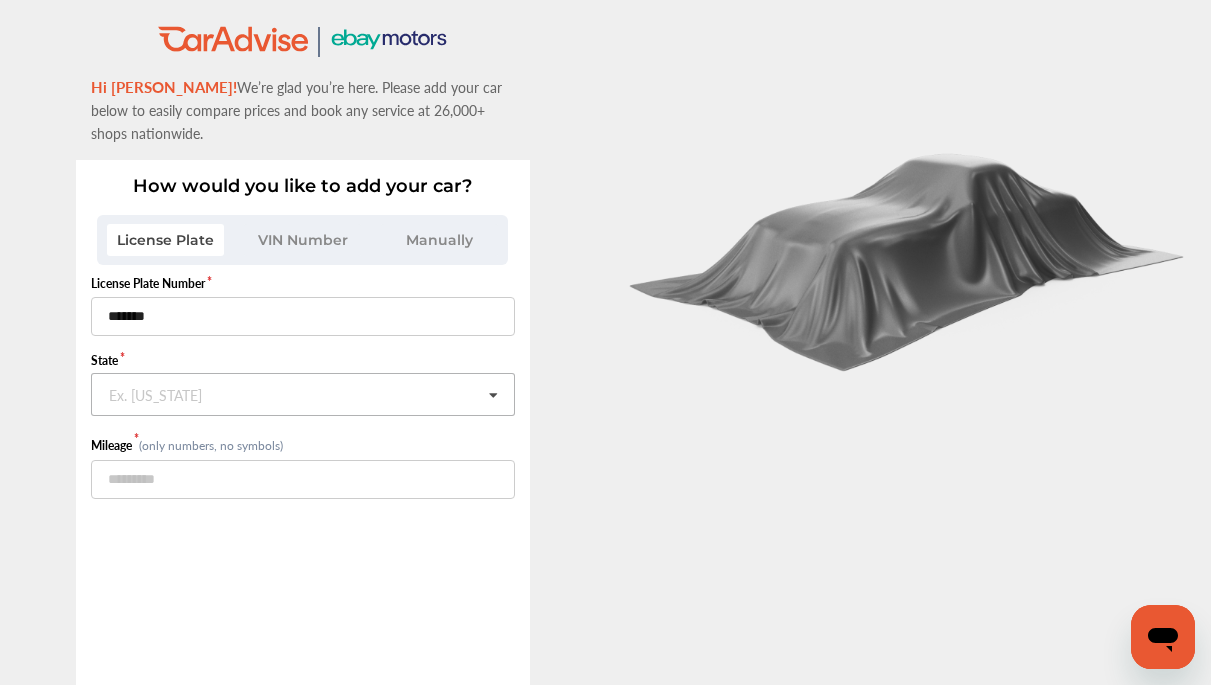 click at bounding box center [304, 393] 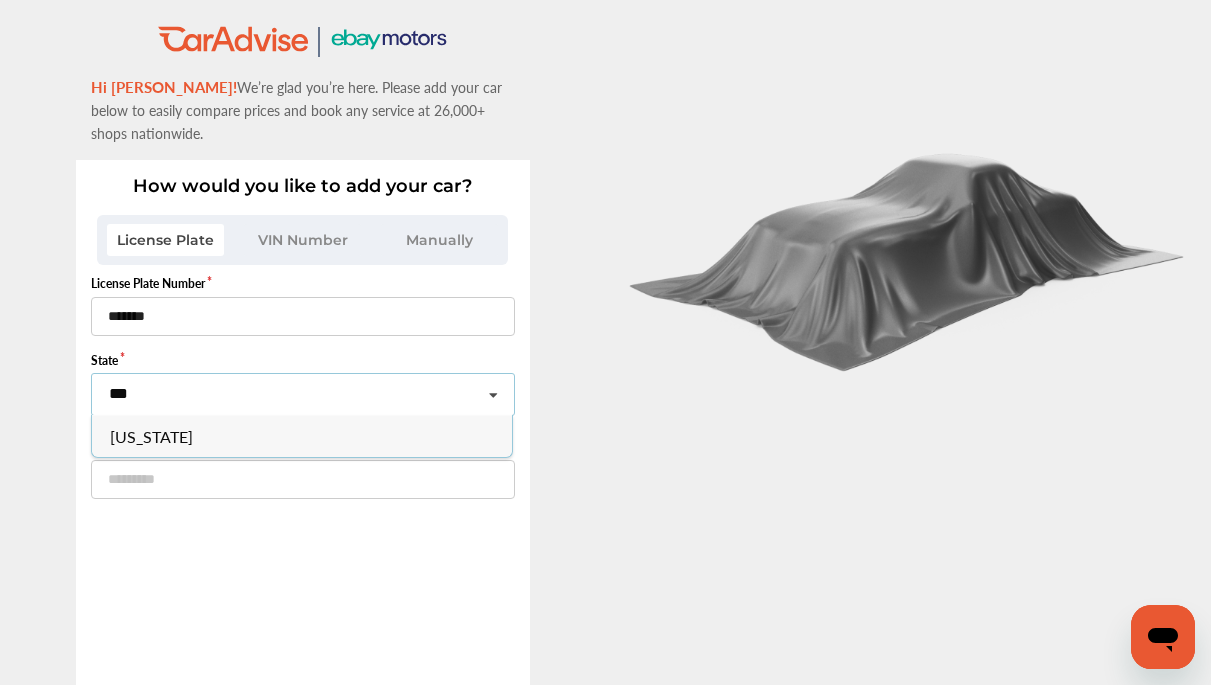 type on "***" 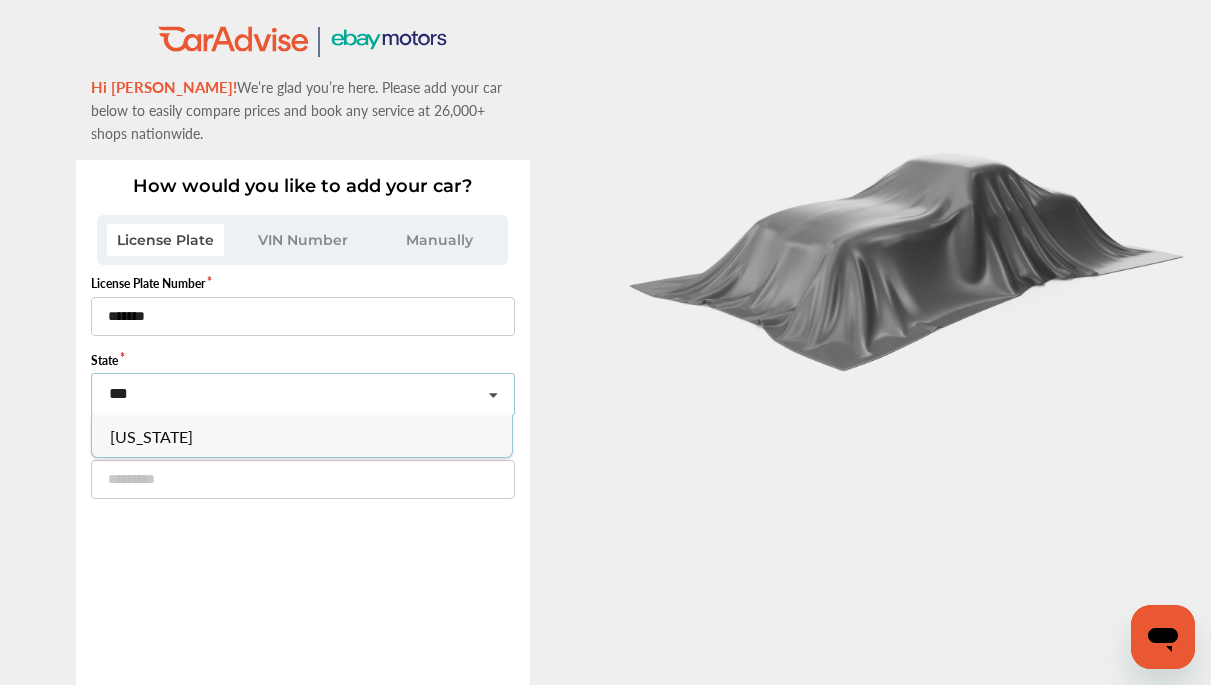 click on "Texas" at bounding box center (302, 436) 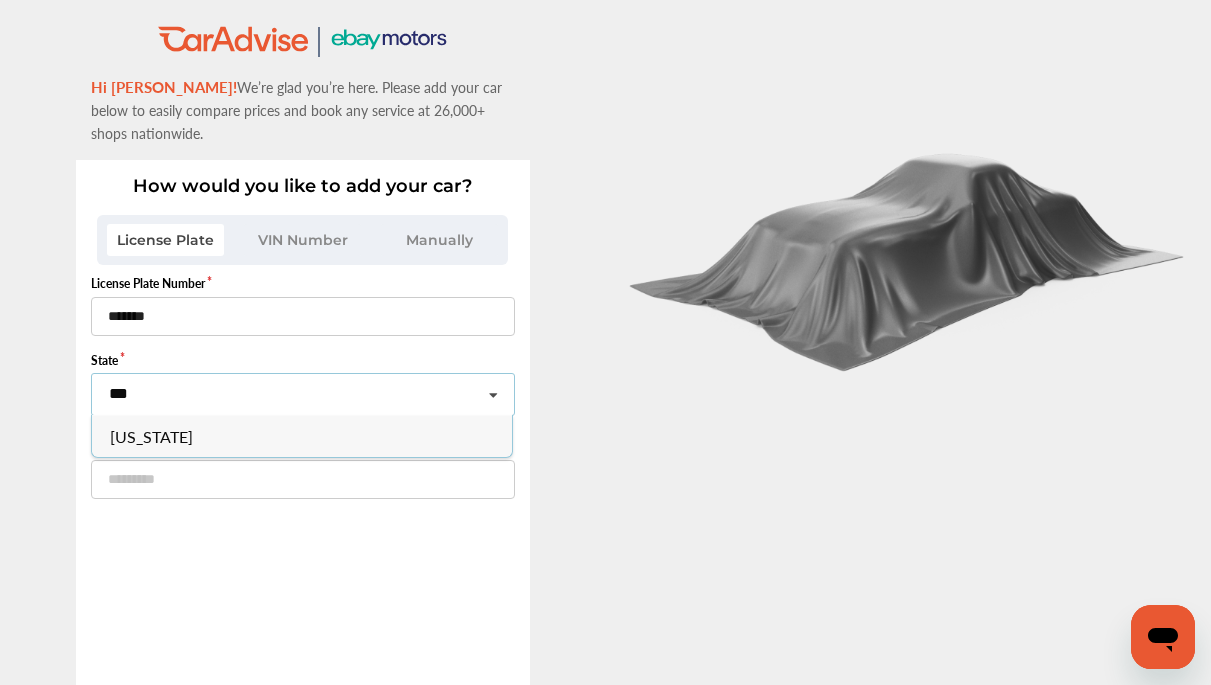 type 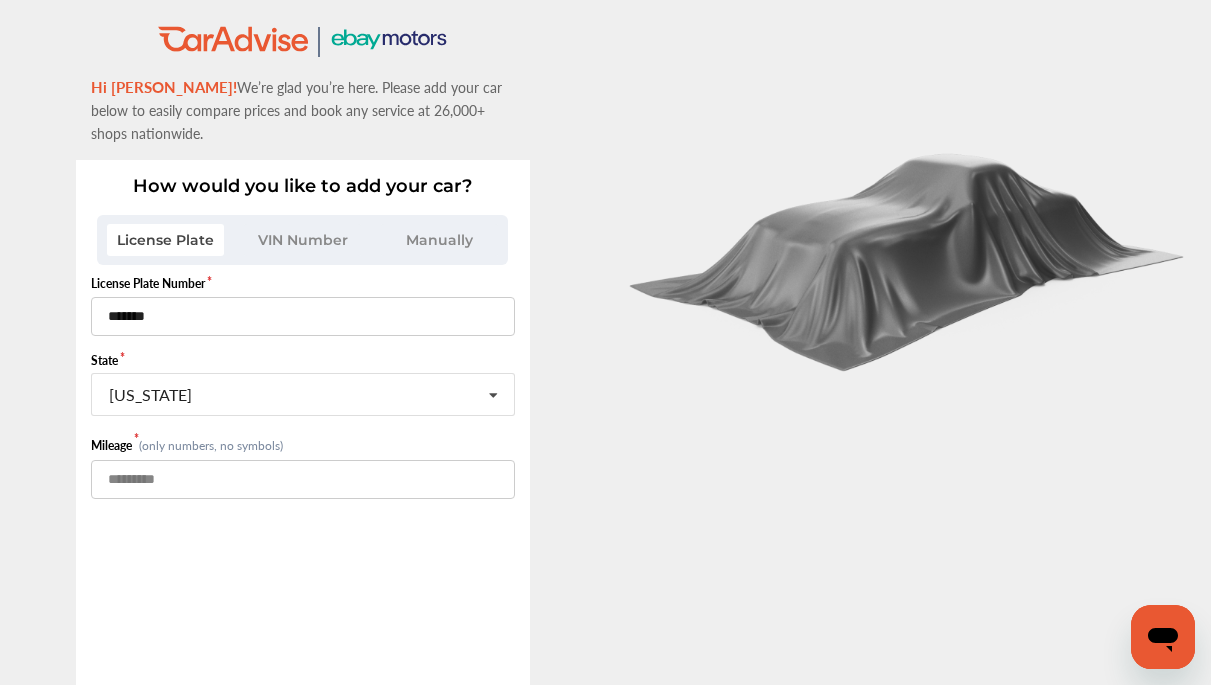 click at bounding box center (303, 479) 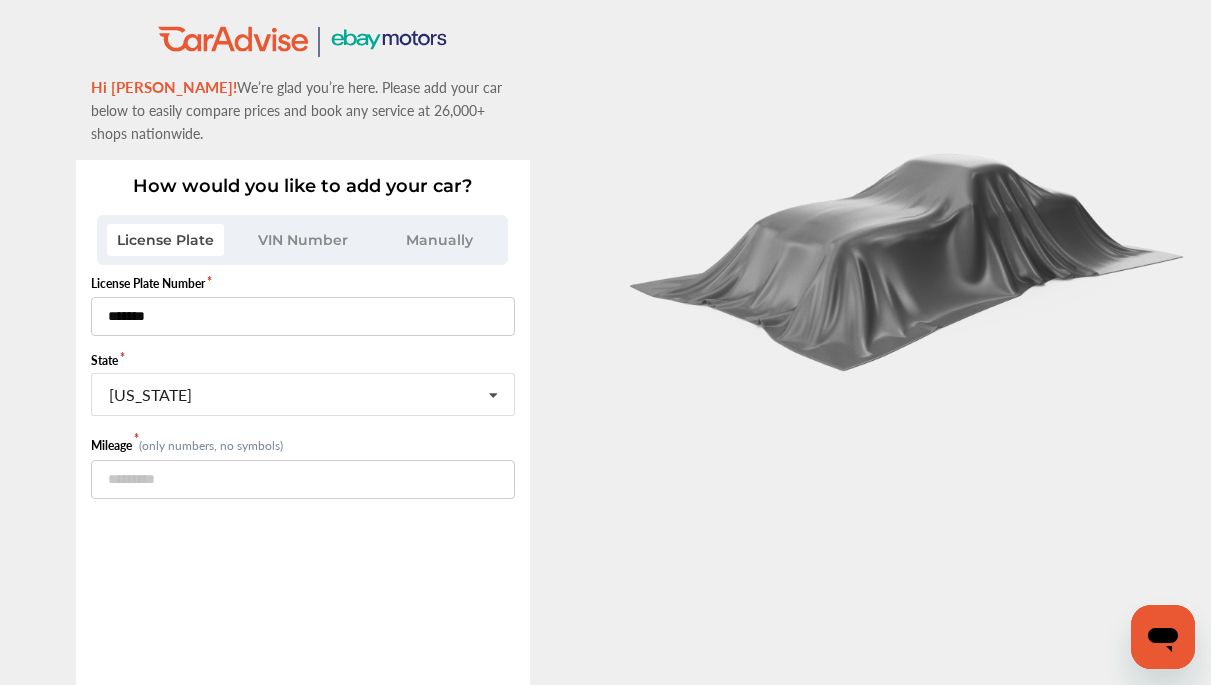 click on "*******" at bounding box center (303, 316) 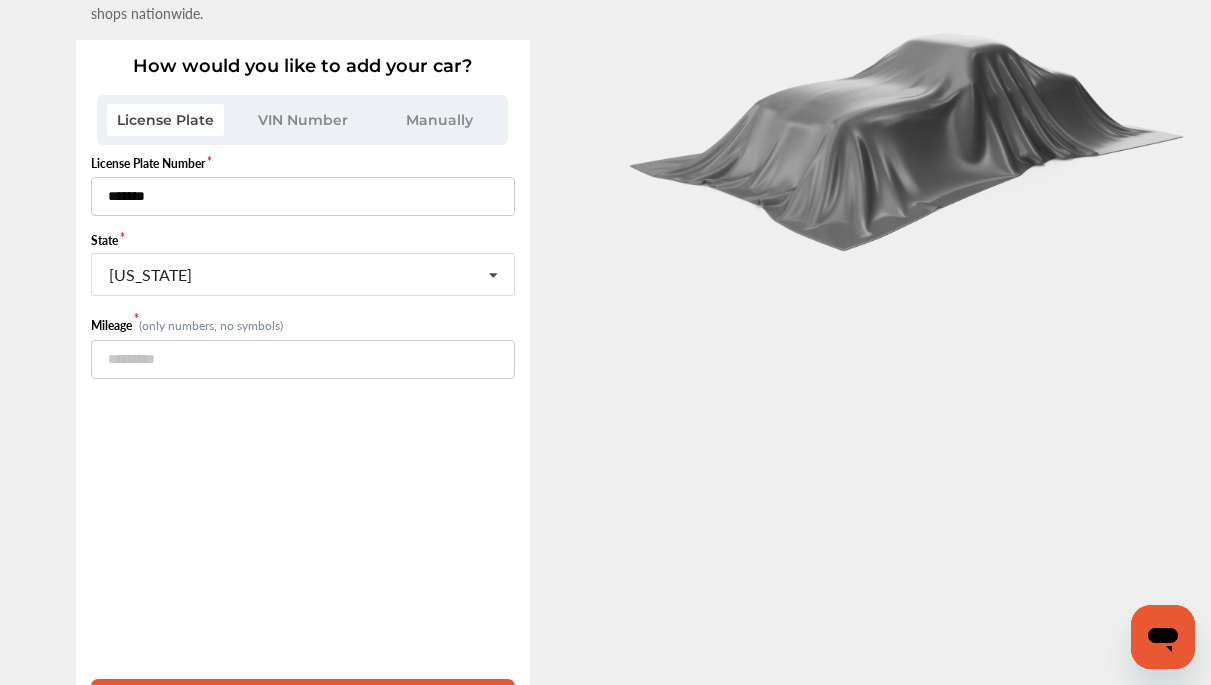 scroll, scrollTop: 147, scrollLeft: 0, axis: vertical 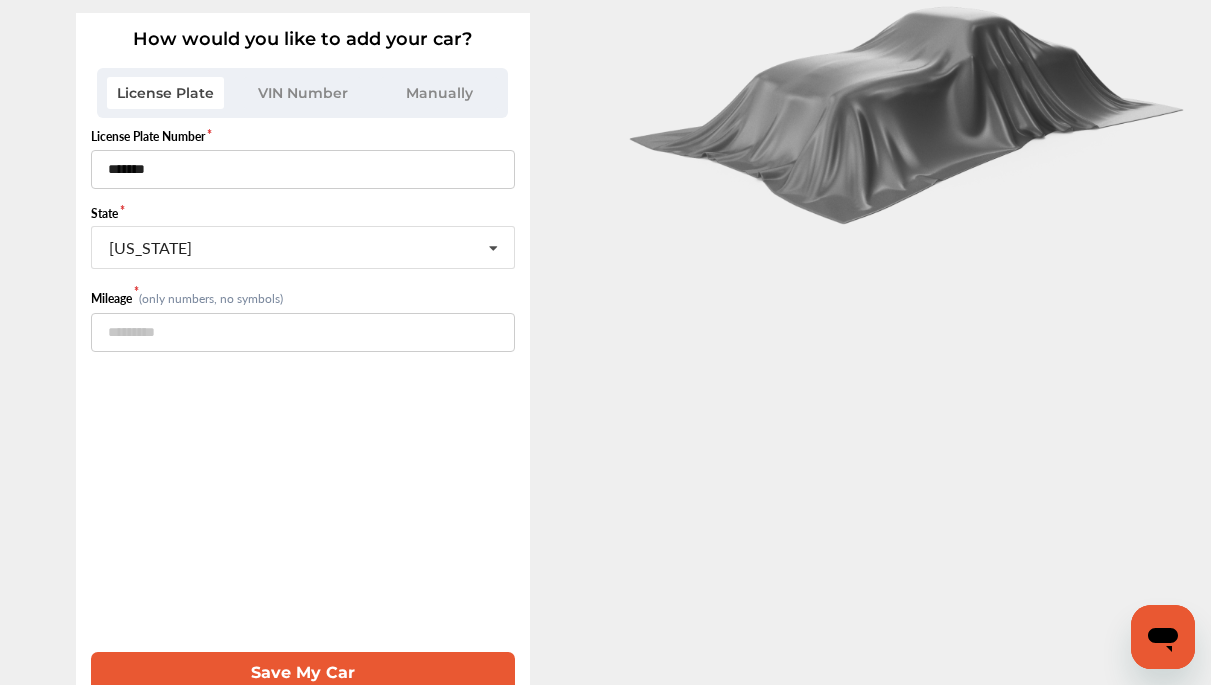 click on "Save My Car" at bounding box center (303, 672) 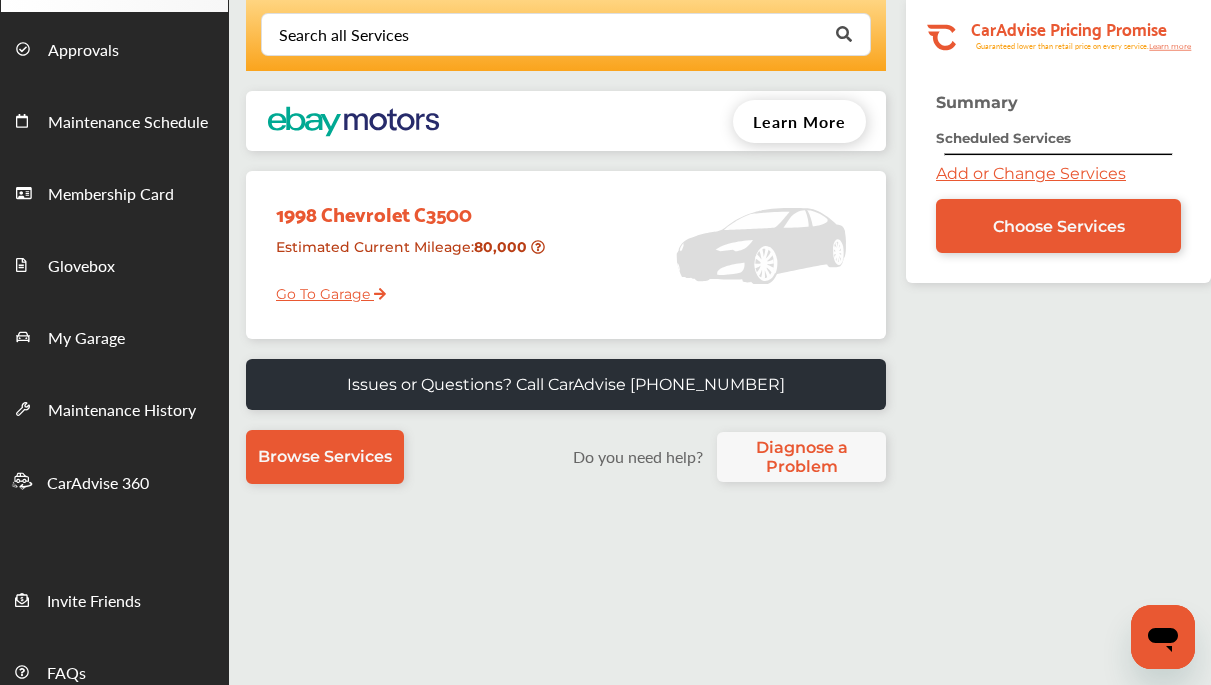 scroll, scrollTop: 0, scrollLeft: 0, axis: both 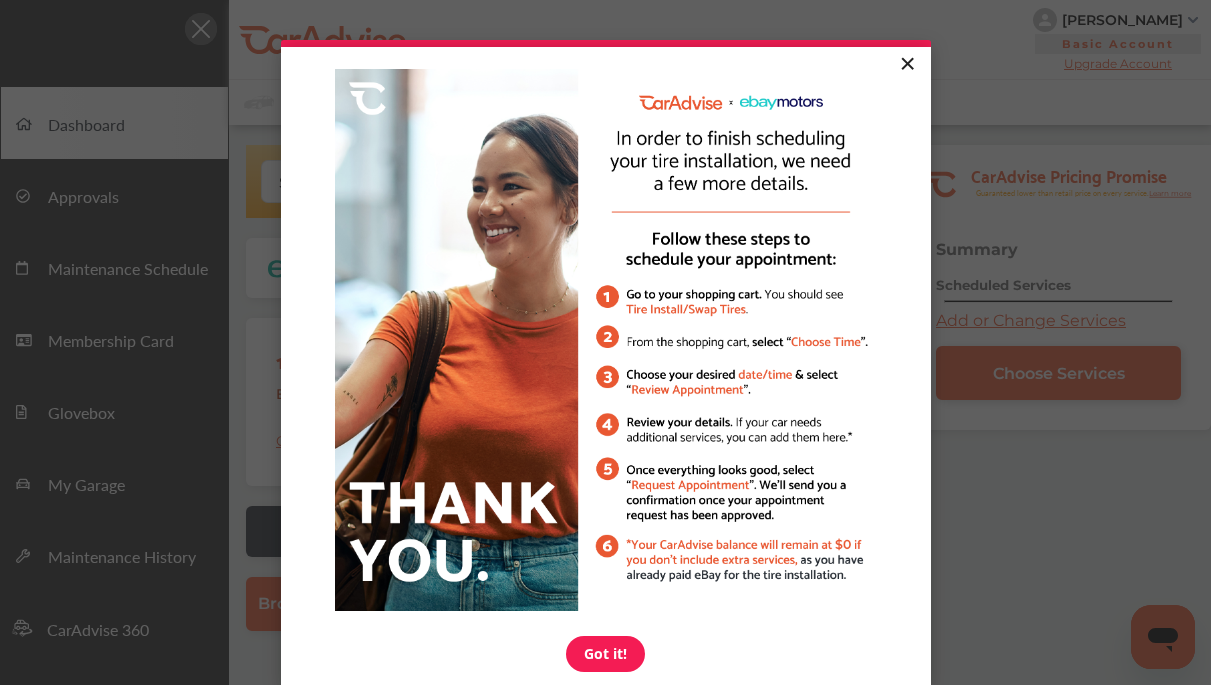 click on "×" at bounding box center [907, 65] 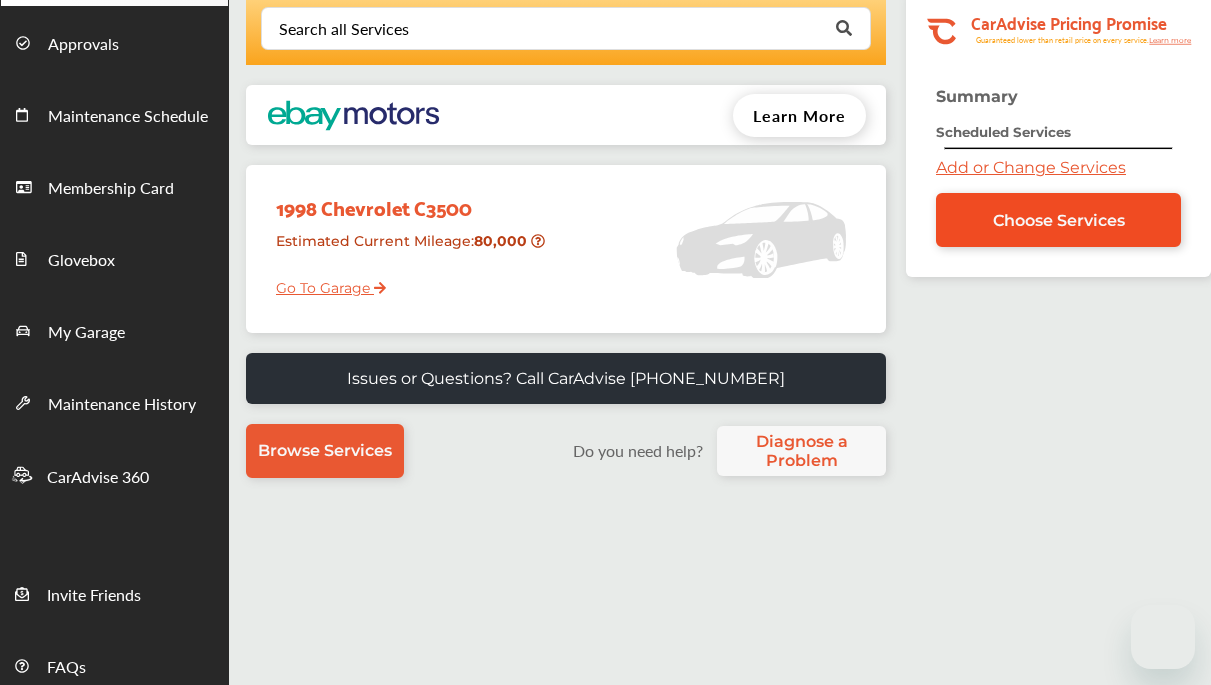scroll, scrollTop: 156, scrollLeft: 0, axis: vertical 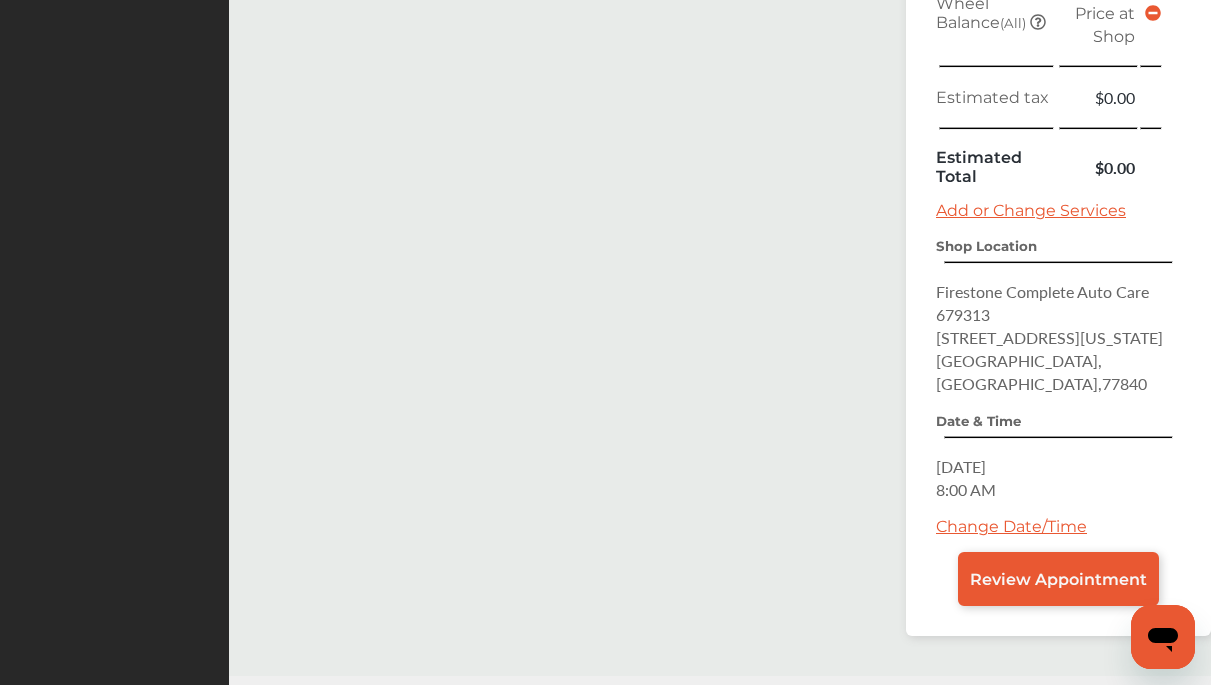 click on "Change Date/Time" at bounding box center (1011, 526) 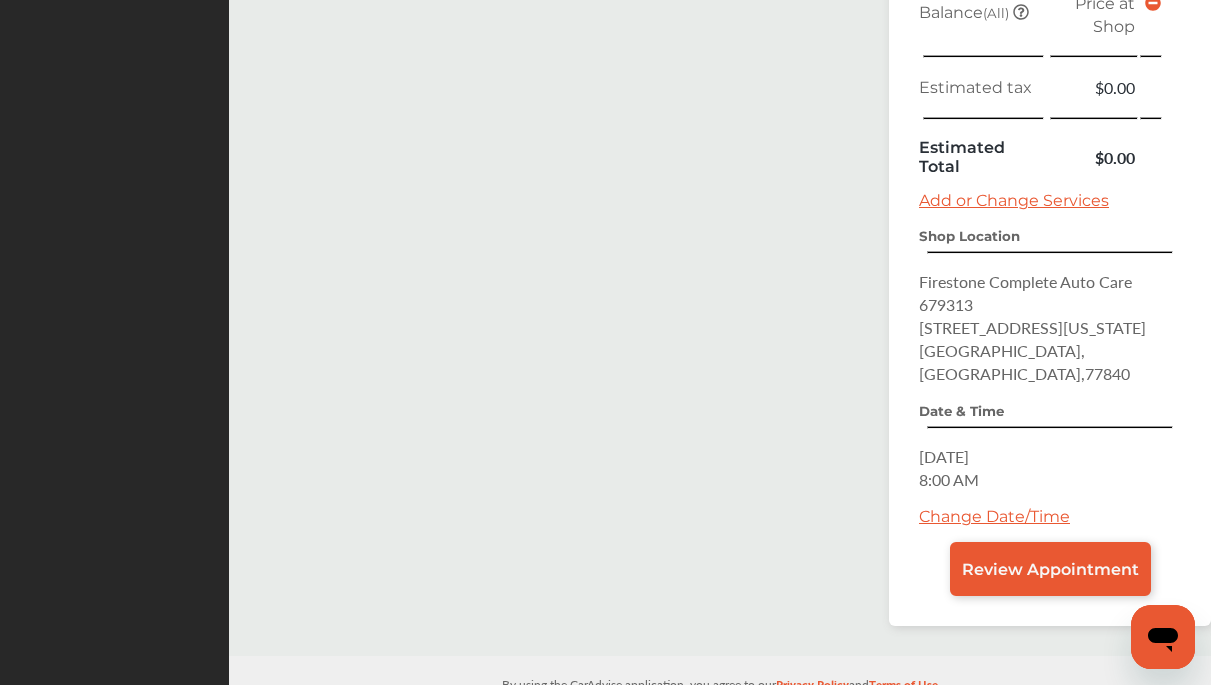 scroll, scrollTop: 156, scrollLeft: 0, axis: vertical 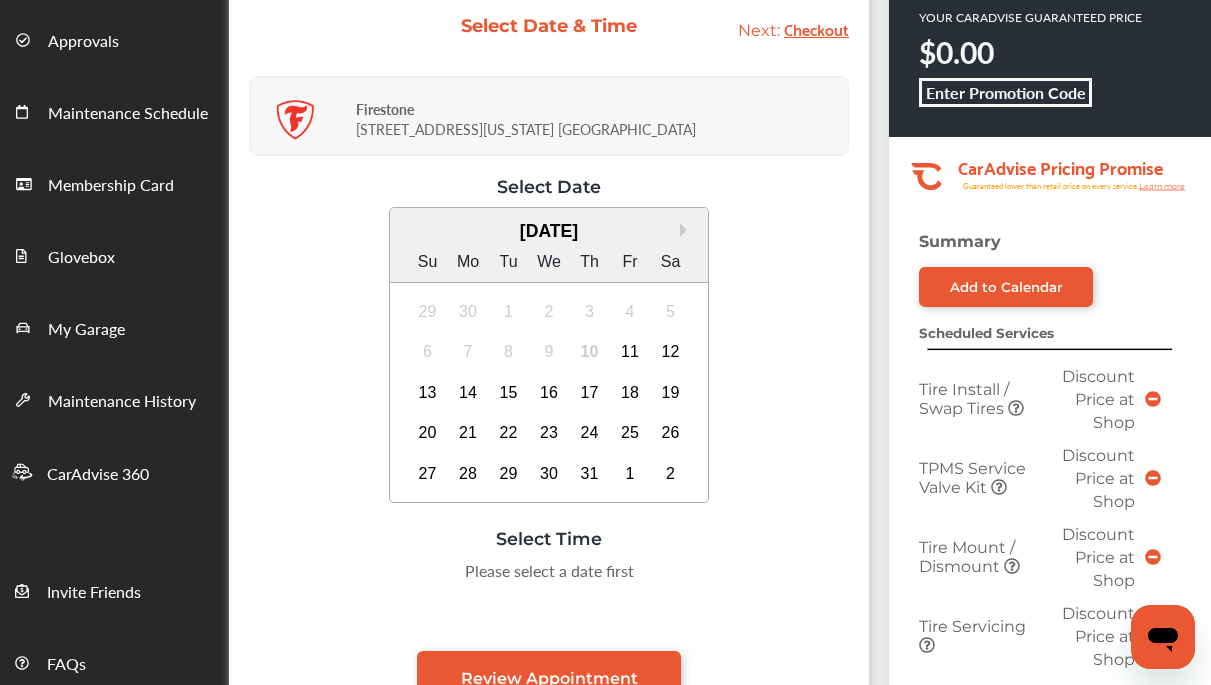 click on "10" at bounding box center [590, 352] 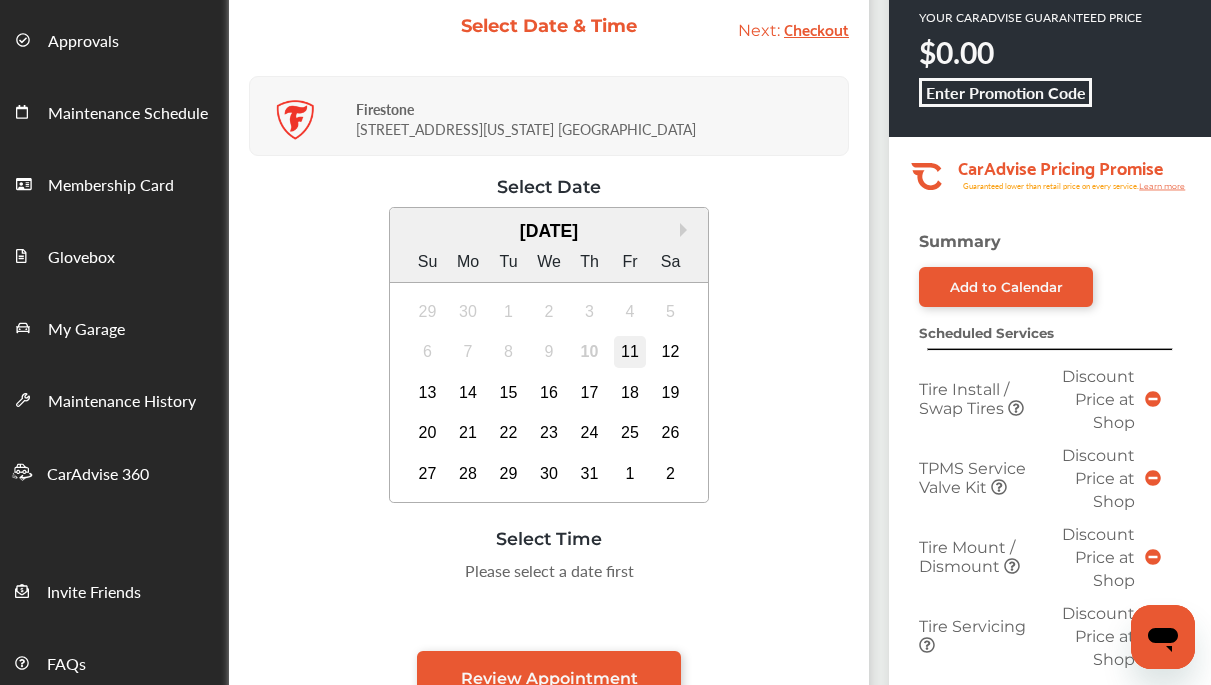 click on "11" at bounding box center (630, 352) 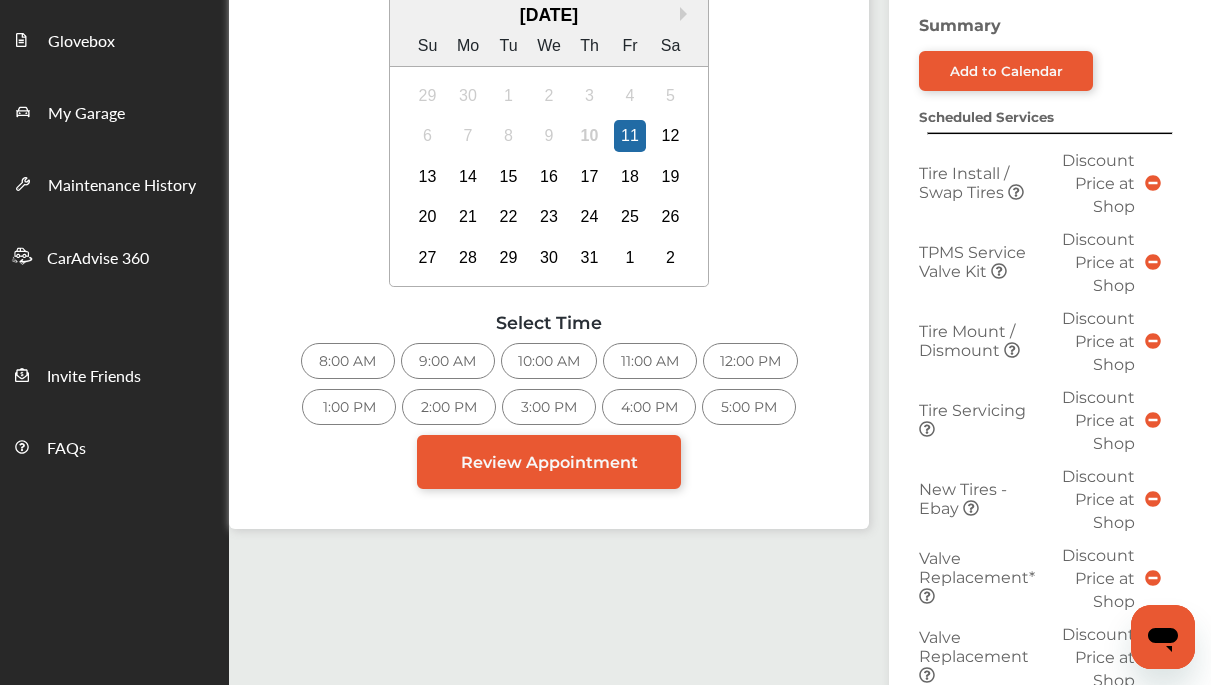 scroll, scrollTop: 407, scrollLeft: 0, axis: vertical 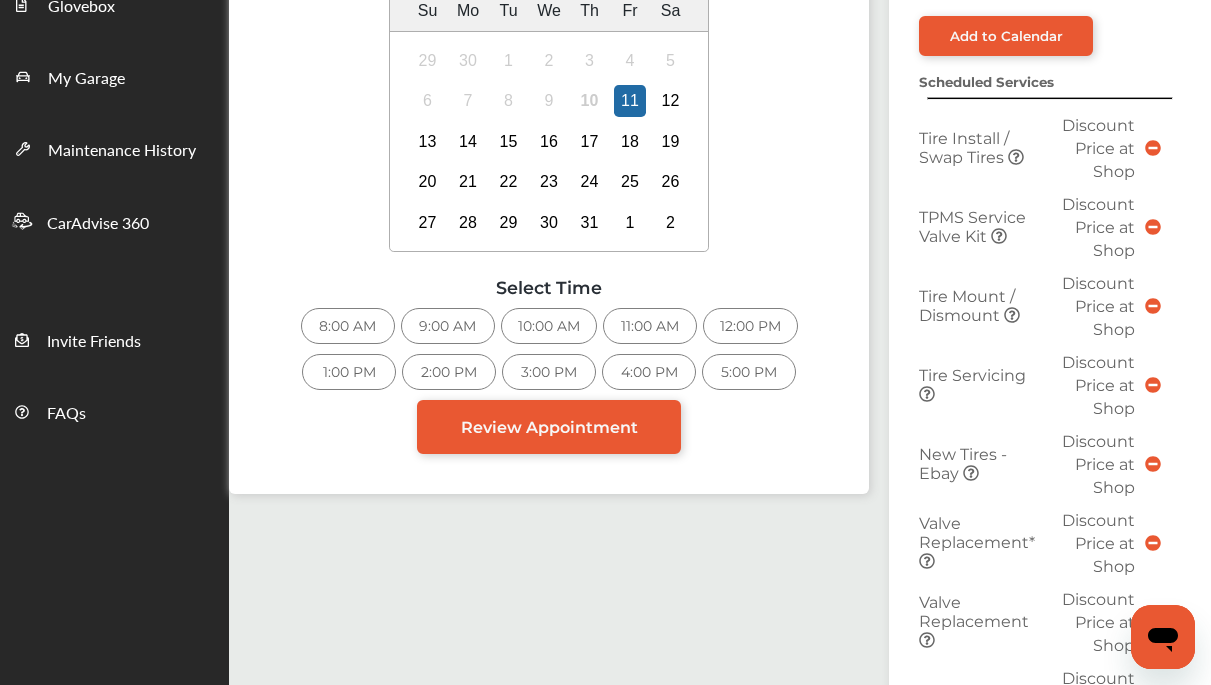 click on "11:00 AM" at bounding box center (650, 326) 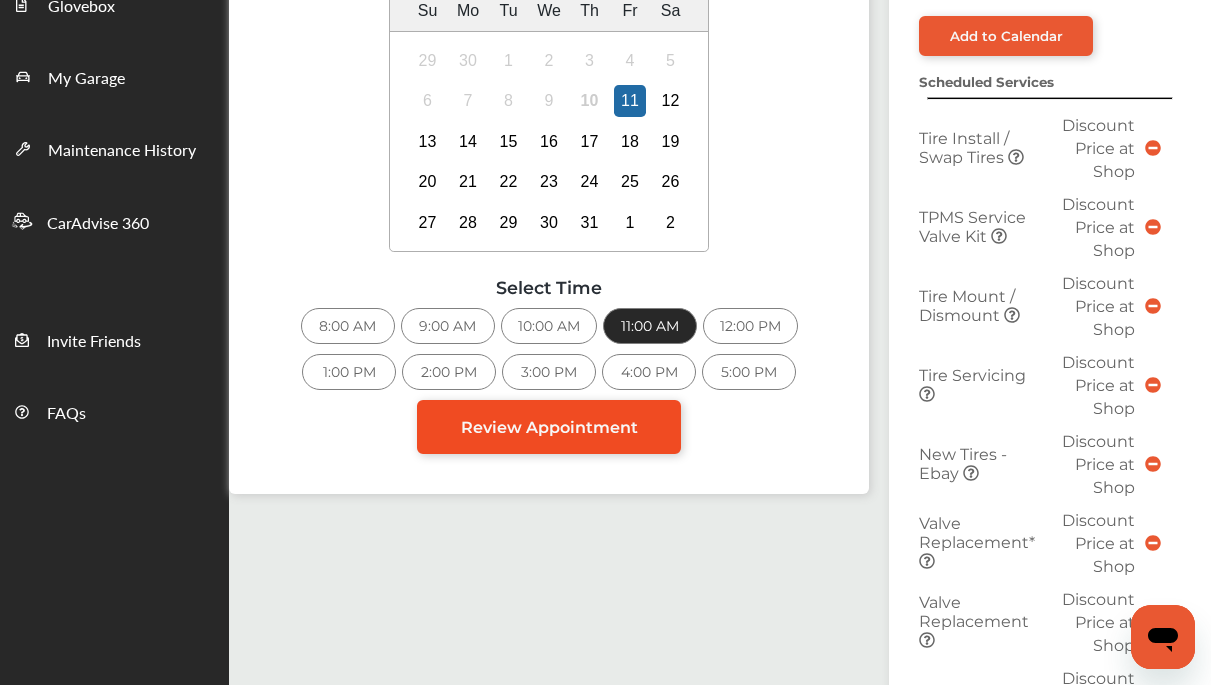 click on "Review Appointment" at bounding box center (549, 427) 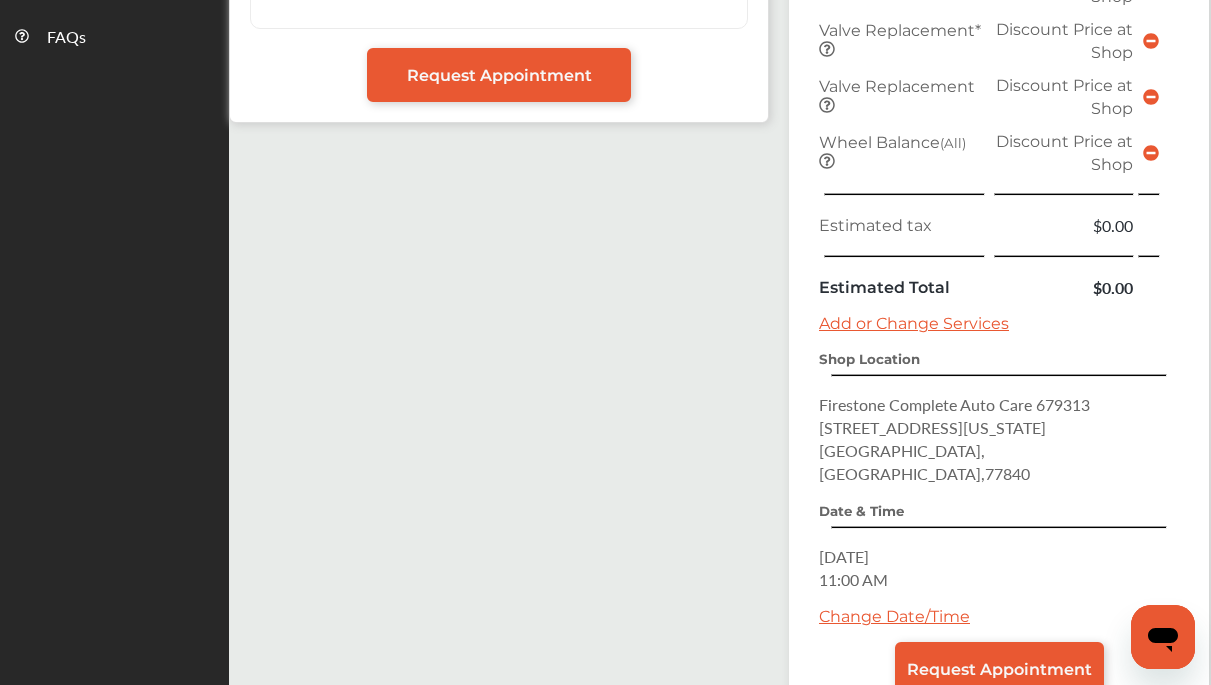 scroll, scrollTop: 903, scrollLeft: 0, axis: vertical 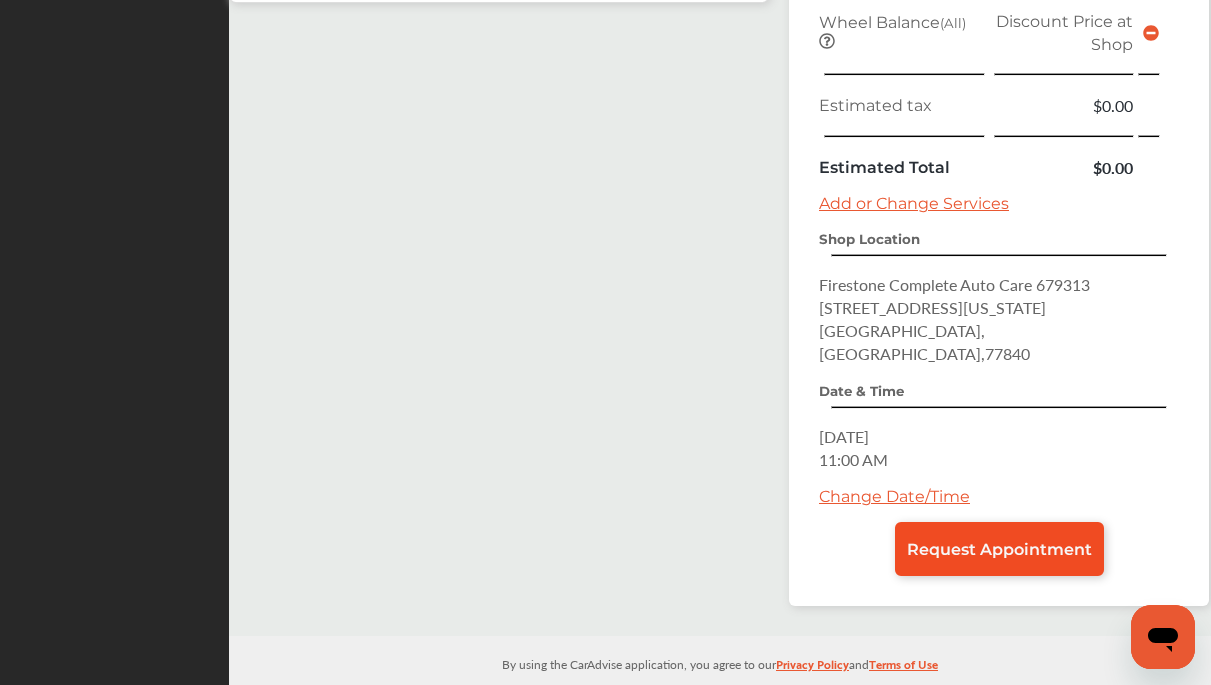 click on "Request Appointment" at bounding box center (999, 549) 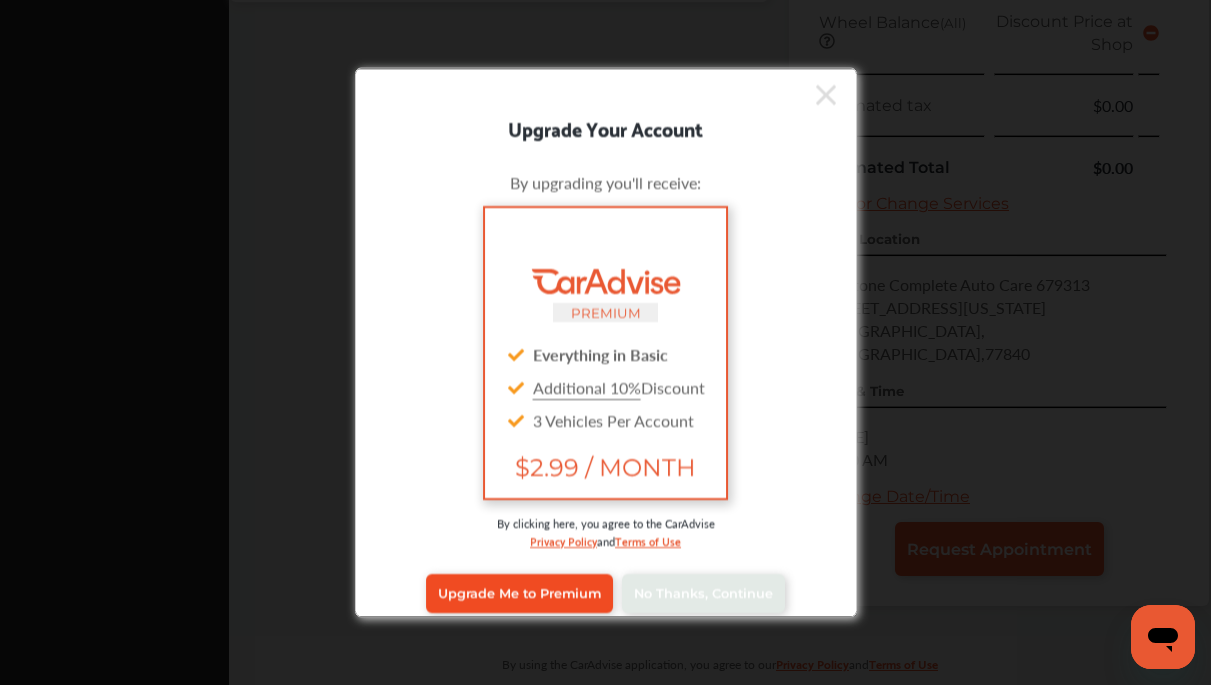 click on "Upgrade Me to Premium" at bounding box center (519, 593) 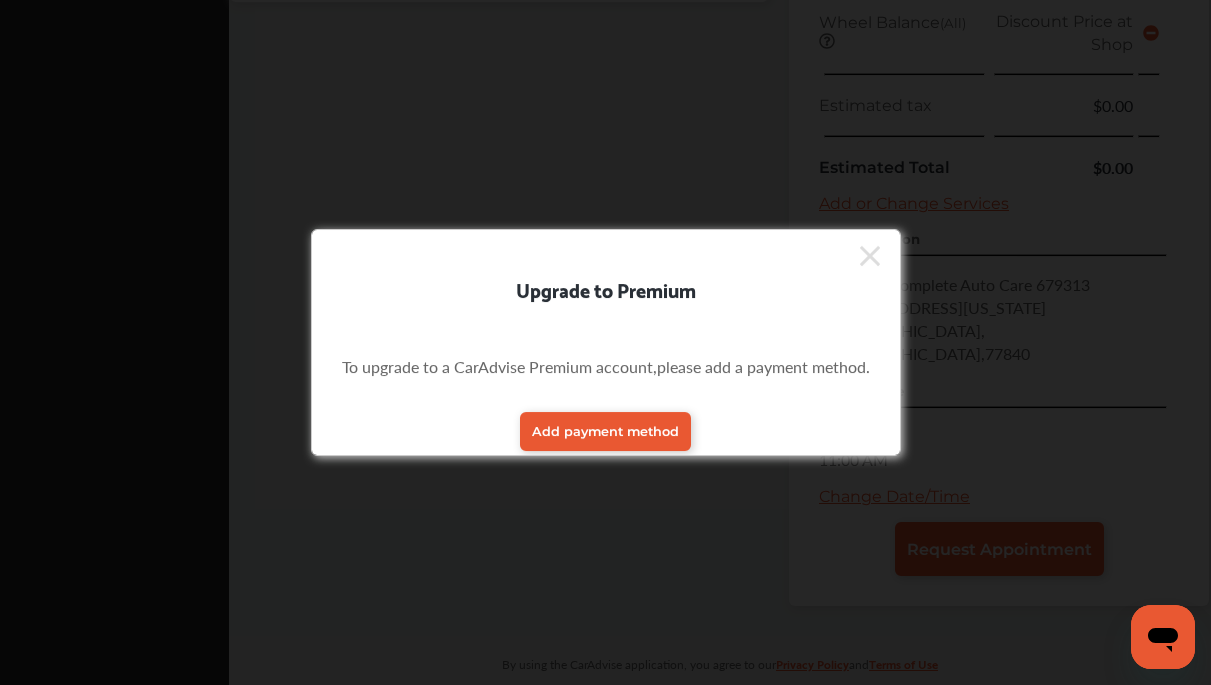 click 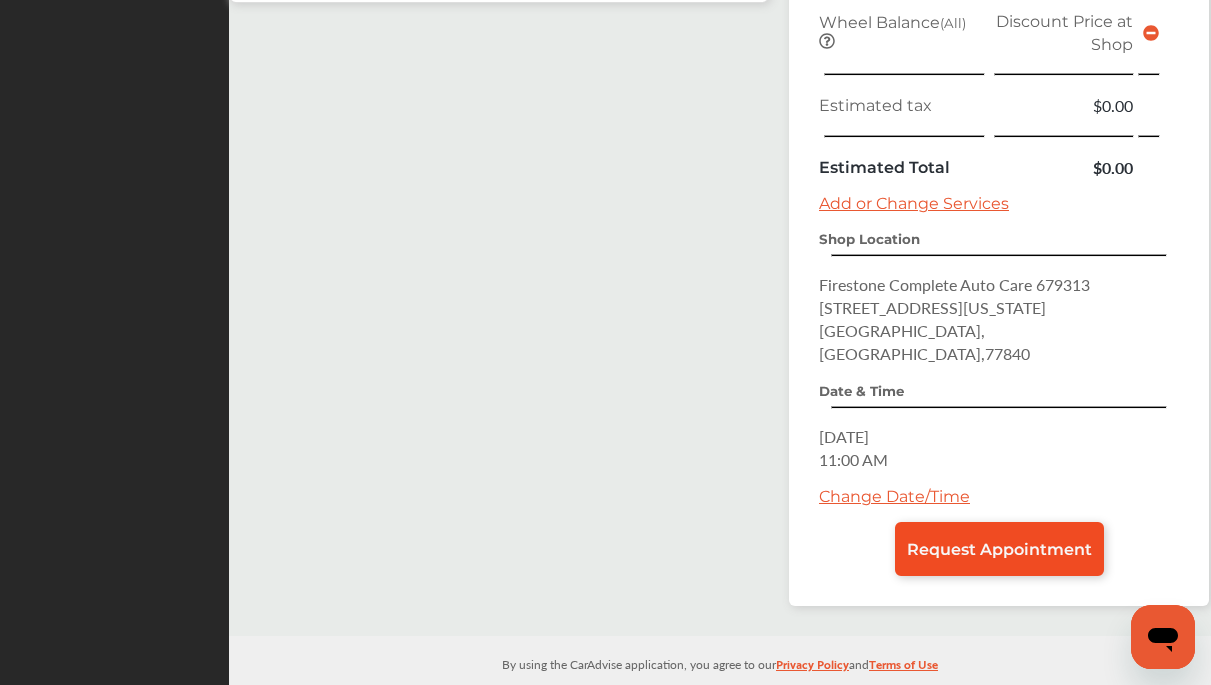 click on "Request Appointment" at bounding box center [999, 549] 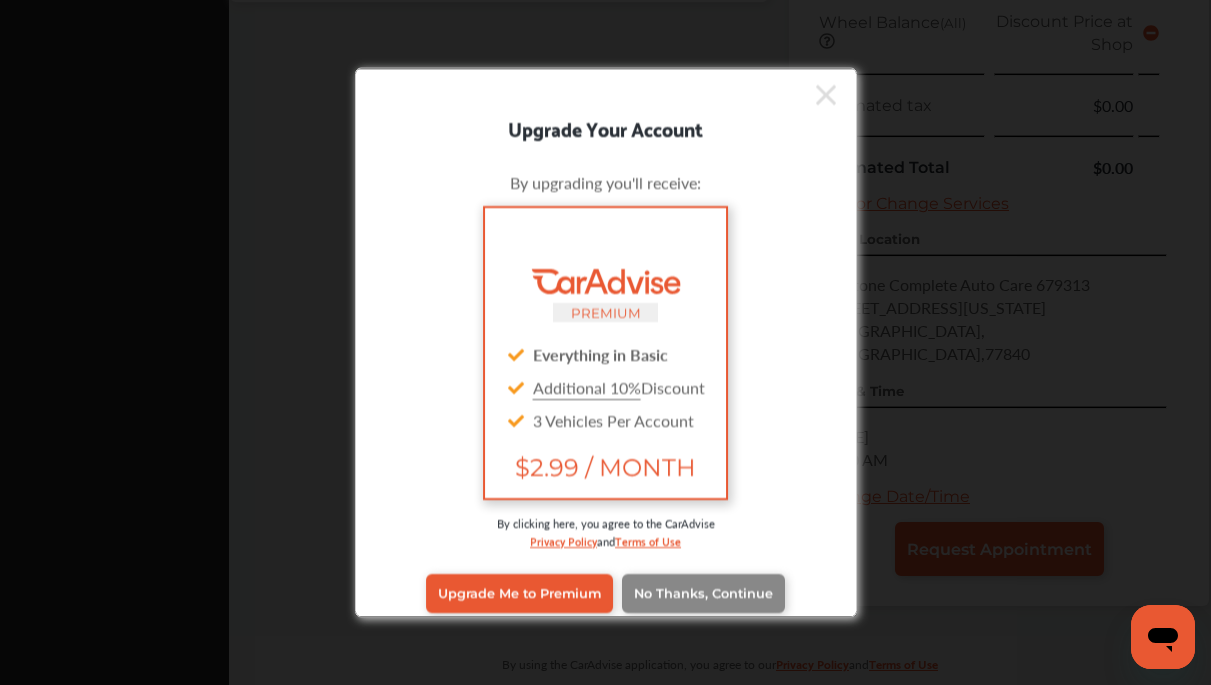 click on "No Thanks, Continue" at bounding box center (703, 593) 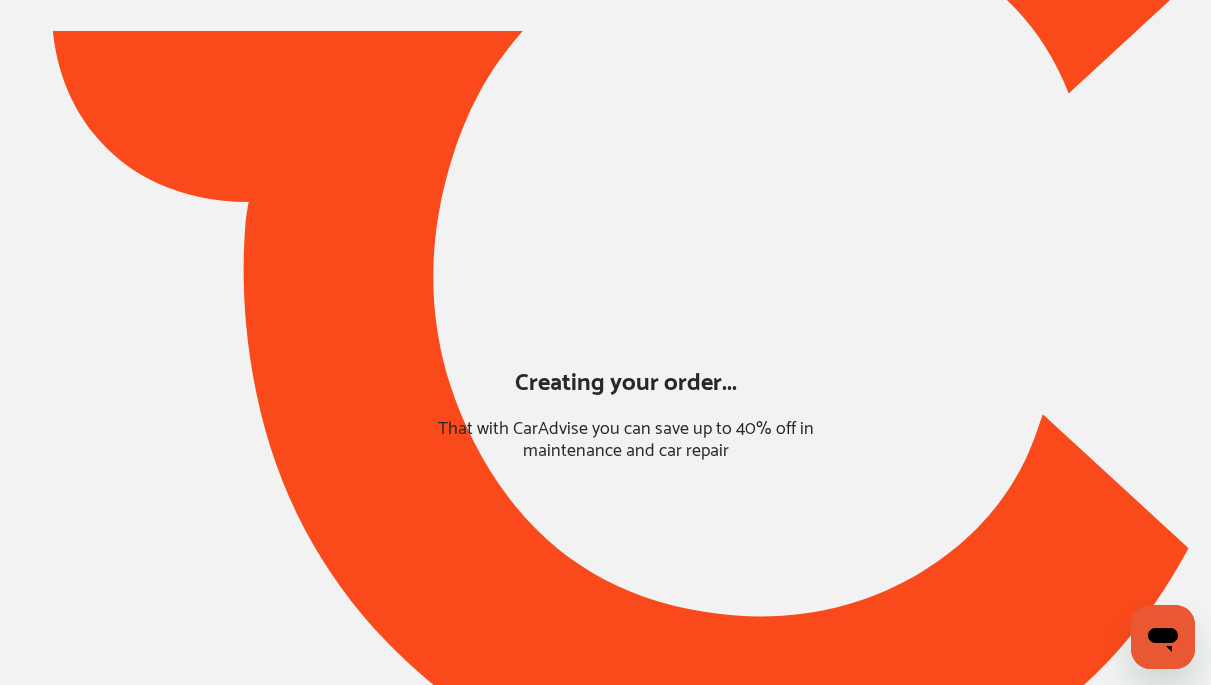 scroll, scrollTop: 0, scrollLeft: 0, axis: both 